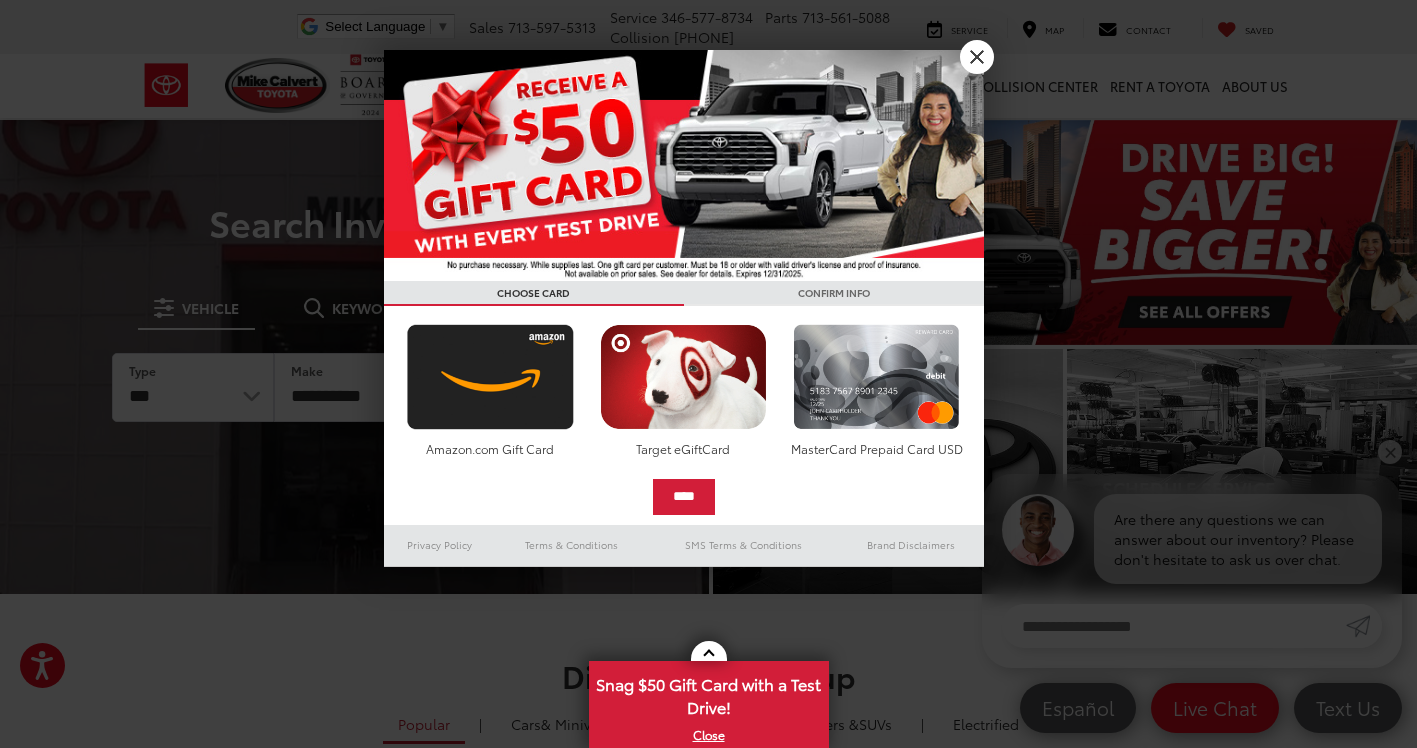 scroll, scrollTop: 0, scrollLeft: 0, axis: both 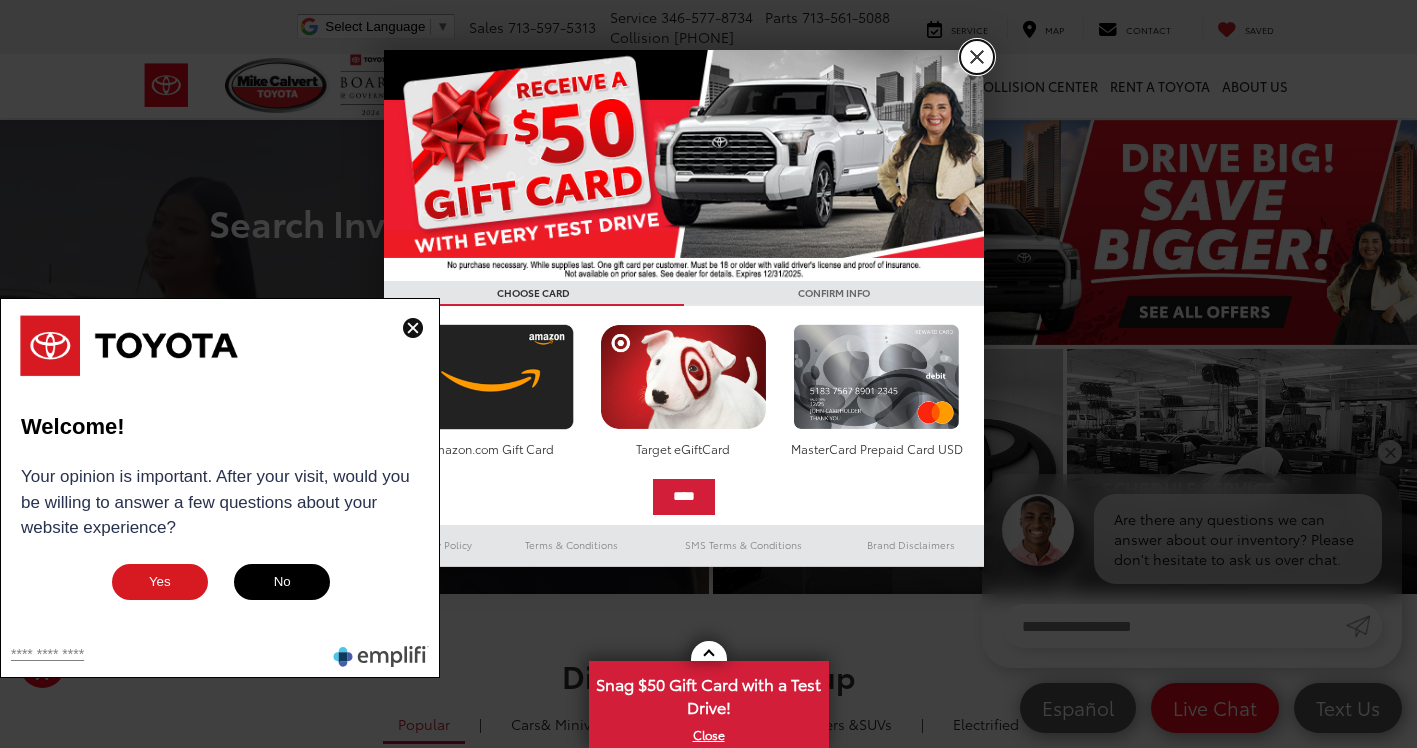 click on "X" at bounding box center (977, 57) 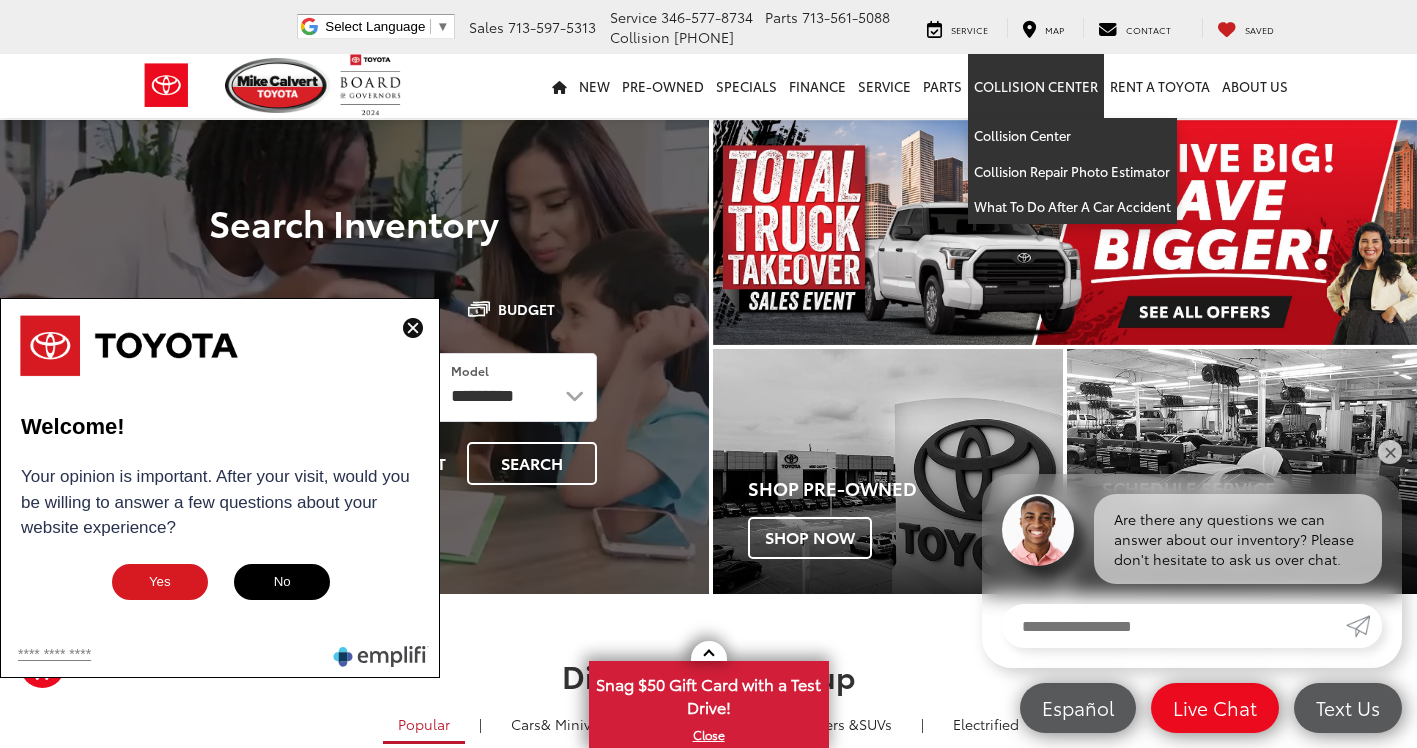 click on "Collision Center" at bounding box center (1036, 86) 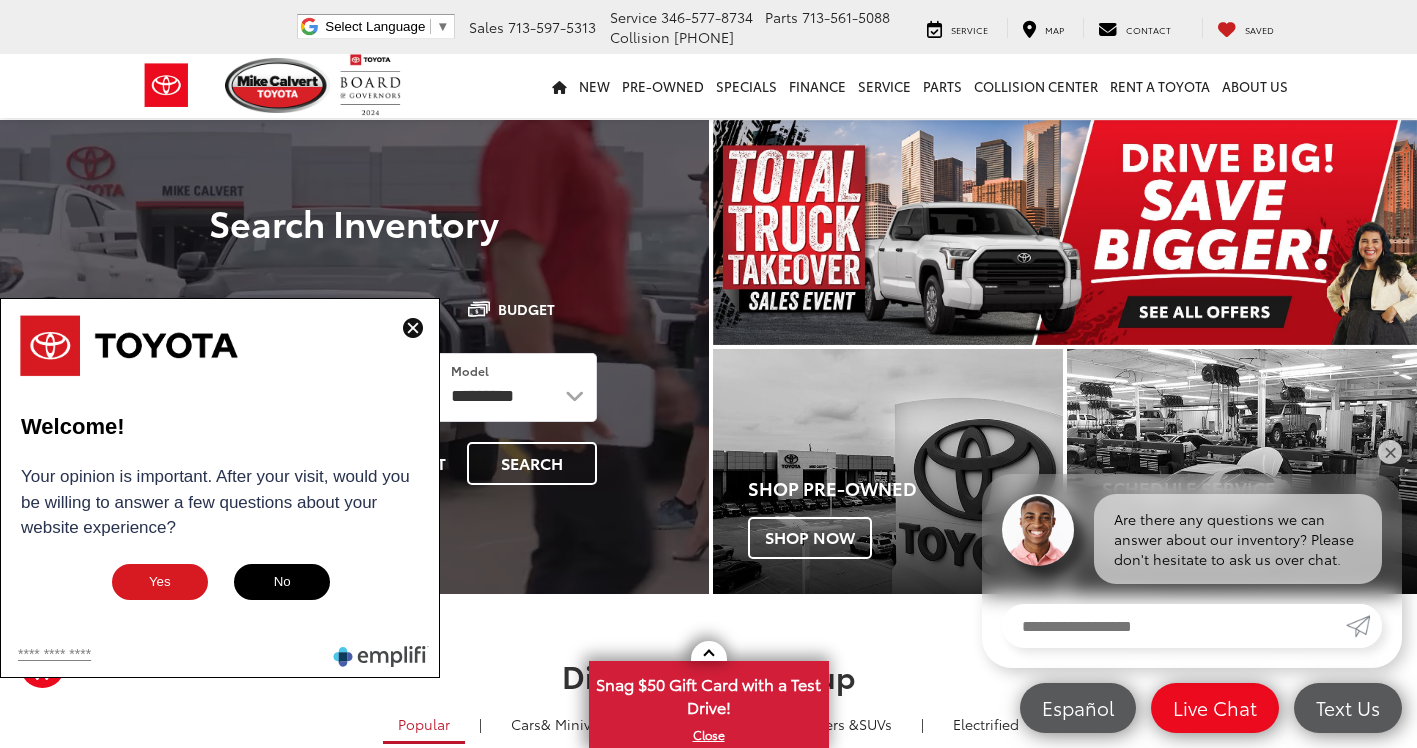 click at bounding box center (413, 328) 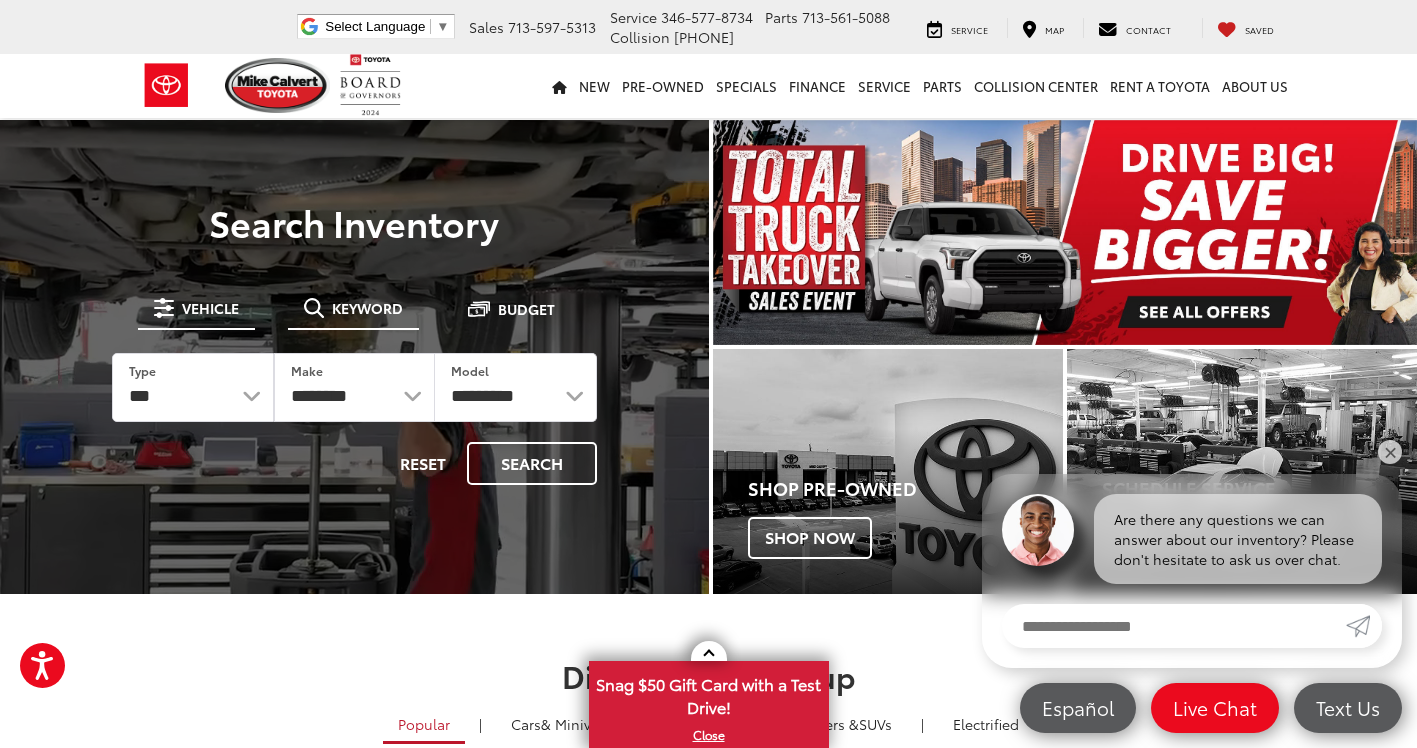 click on "Keyword" at bounding box center [353, 310] 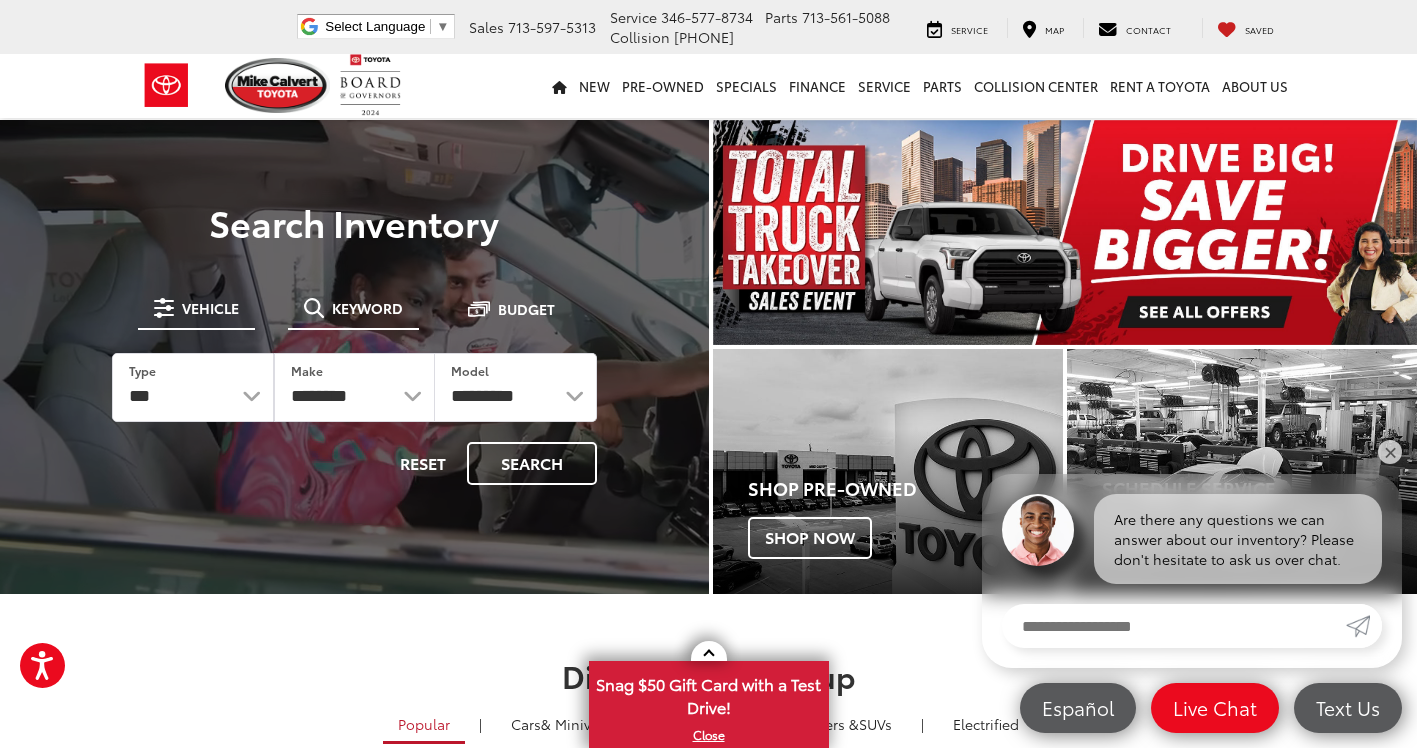 click on "Keyword" at bounding box center [367, 308] 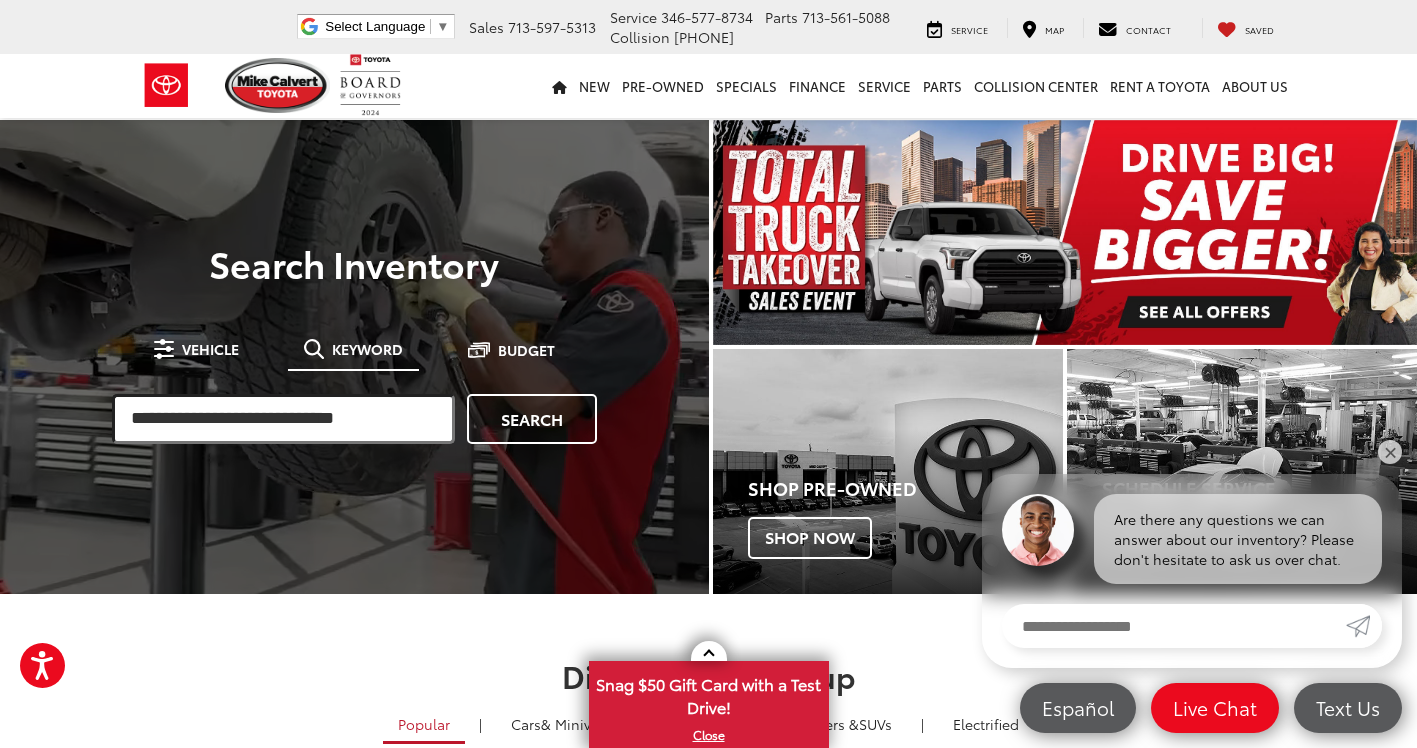 click at bounding box center (283, 419) 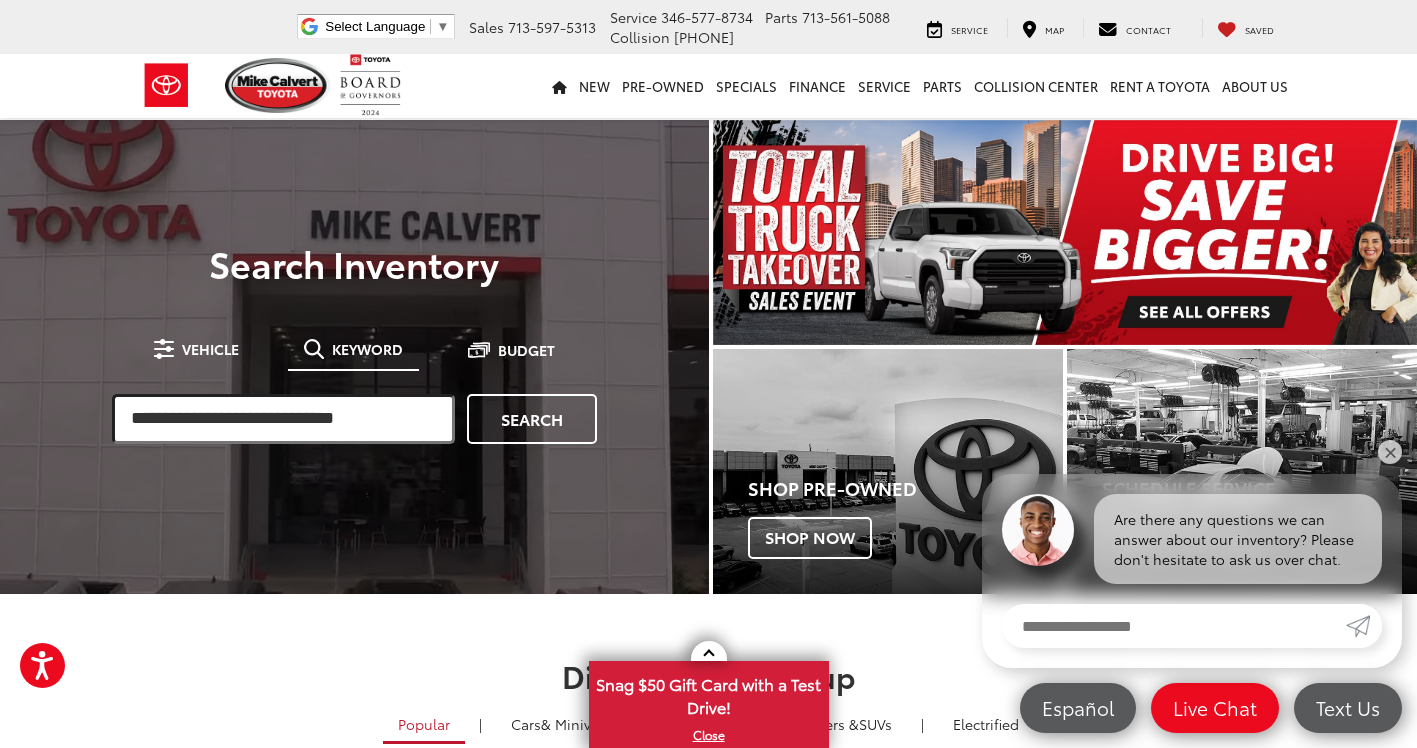 paste on "******" 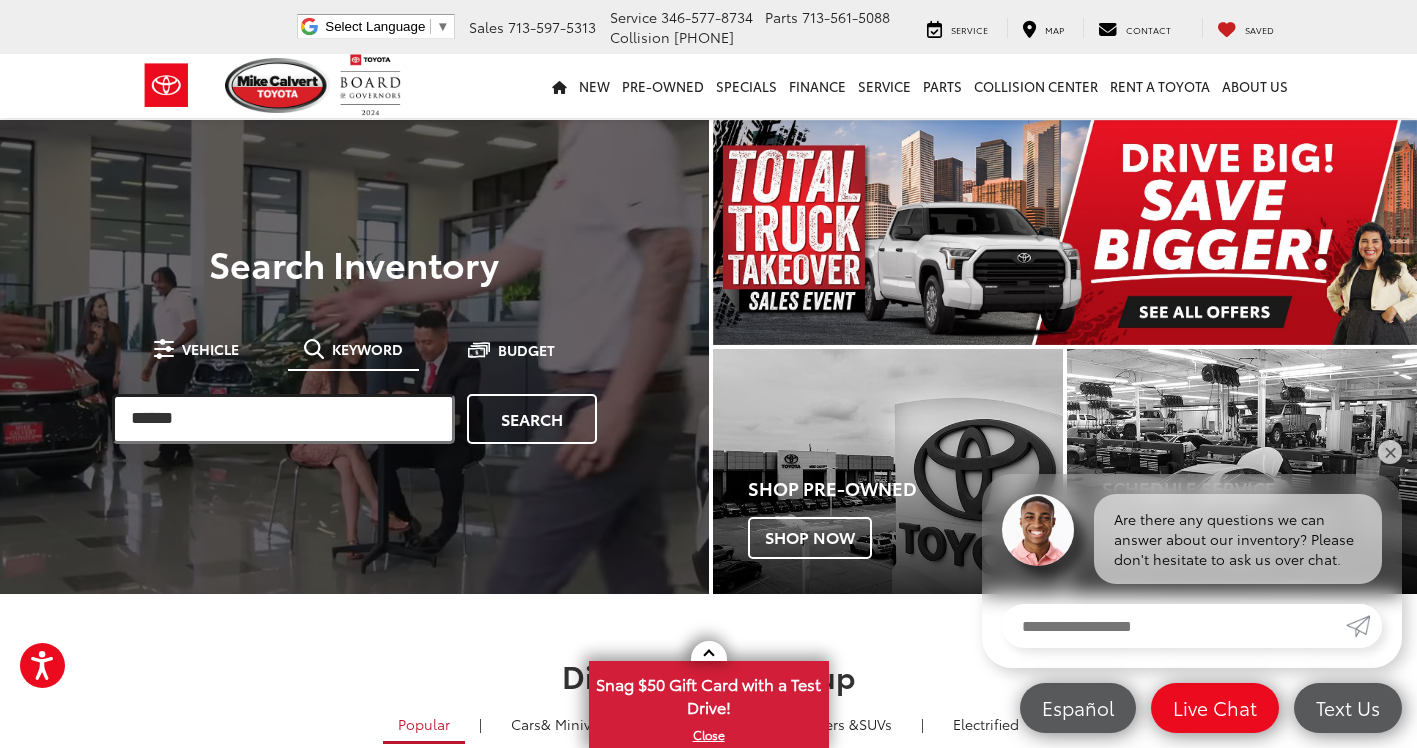 type on "******" 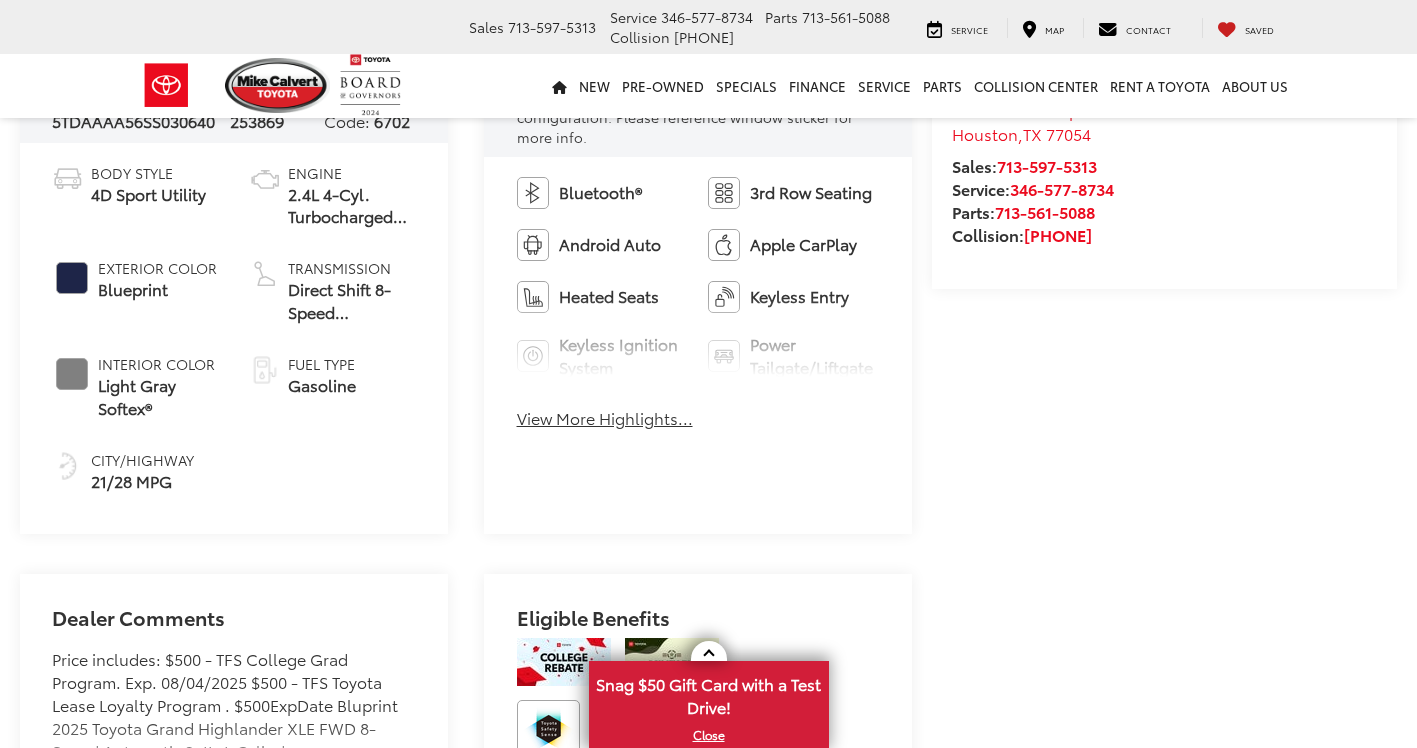 scroll, scrollTop: 380, scrollLeft: 0, axis: vertical 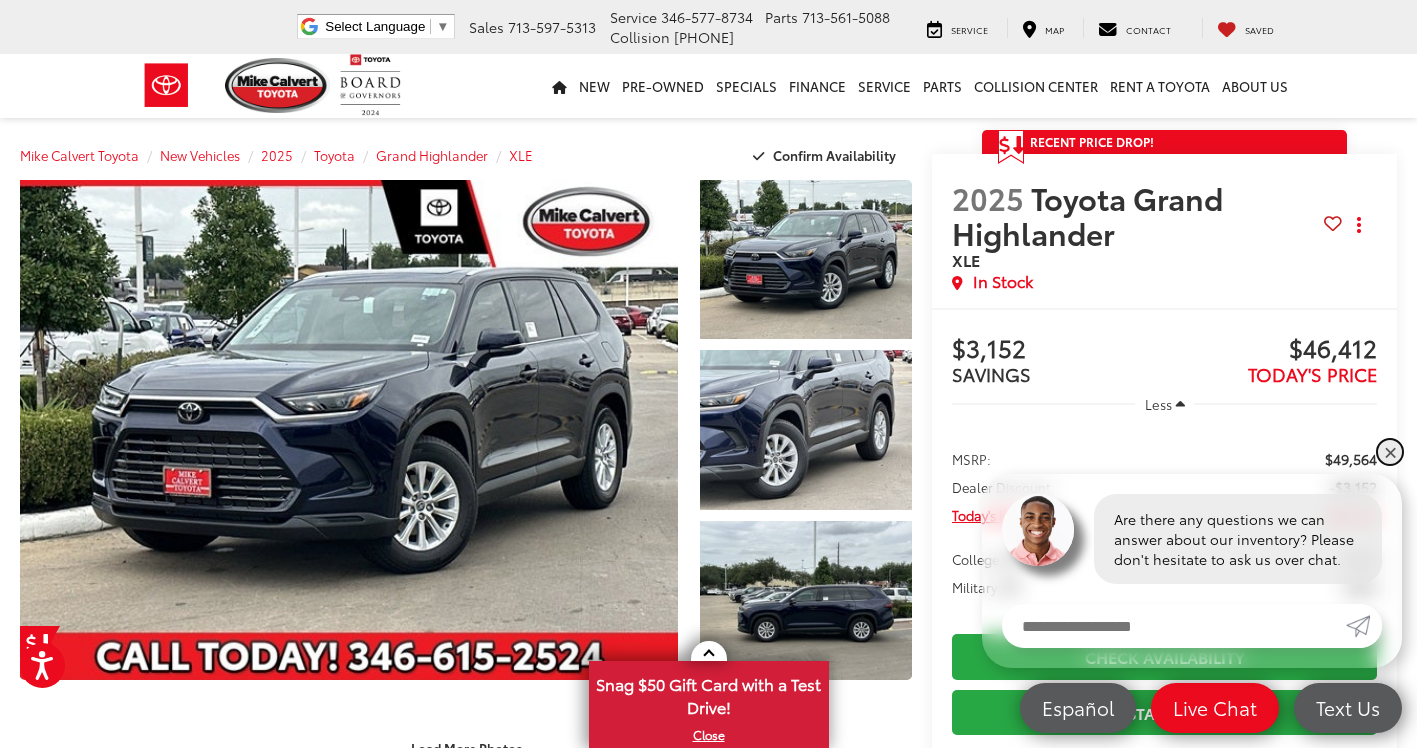 click on "✕" at bounding box center [1390, 452] 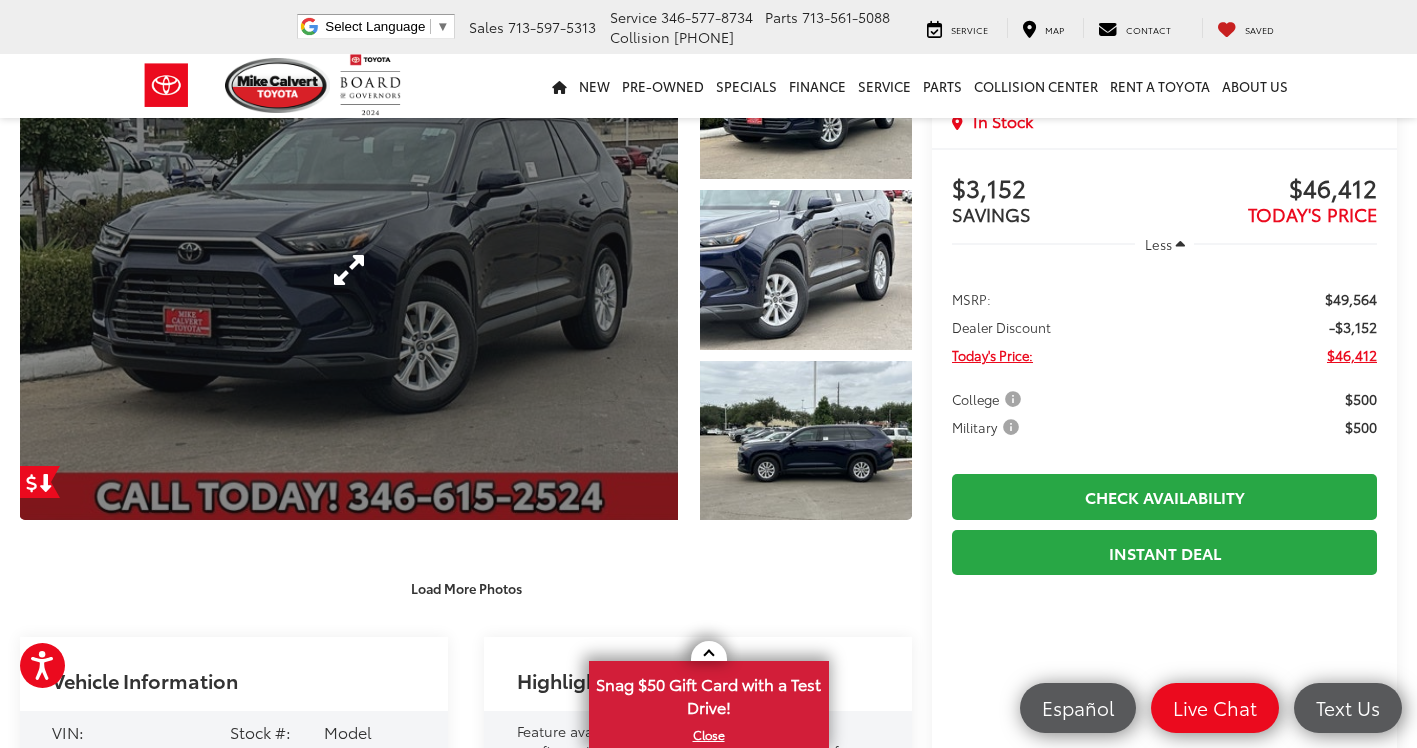 scroll, scrollTop: 0, scrollLeft: 0, axis: both 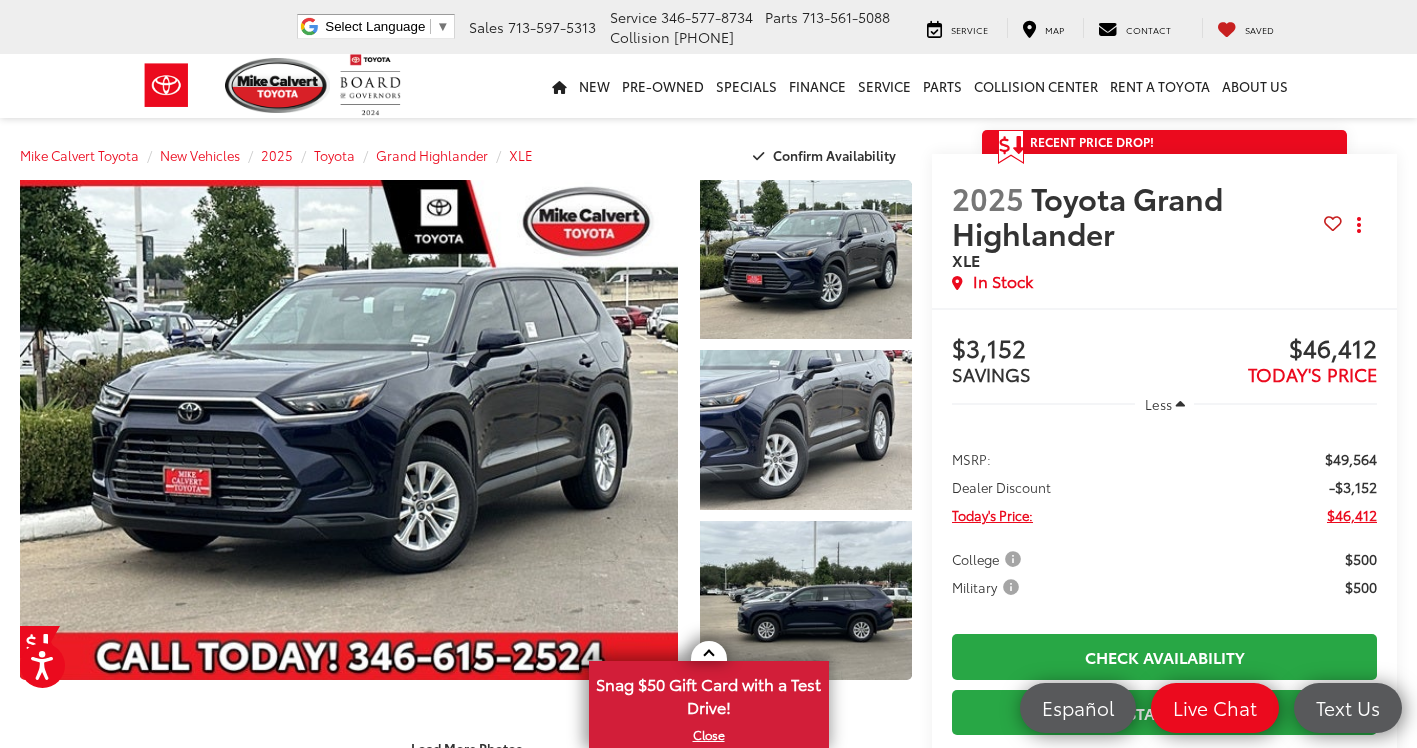 click on "Mike Calvert Toyota
New Vehicles
2025
Toyota
Grand Highlander
XLE
Confirm Availability" at bounding box center [466, 155] 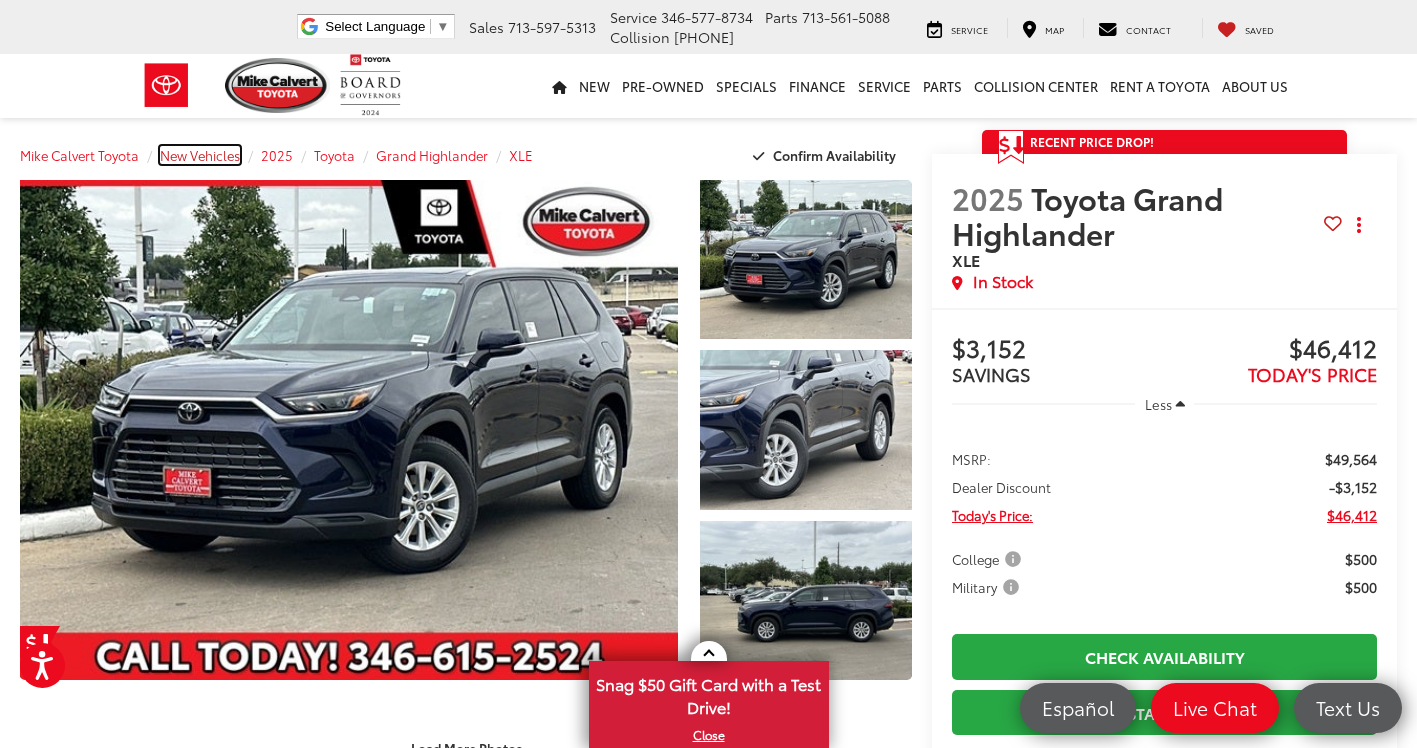 click on "New Vehicles" at bounding box center [200, 155] 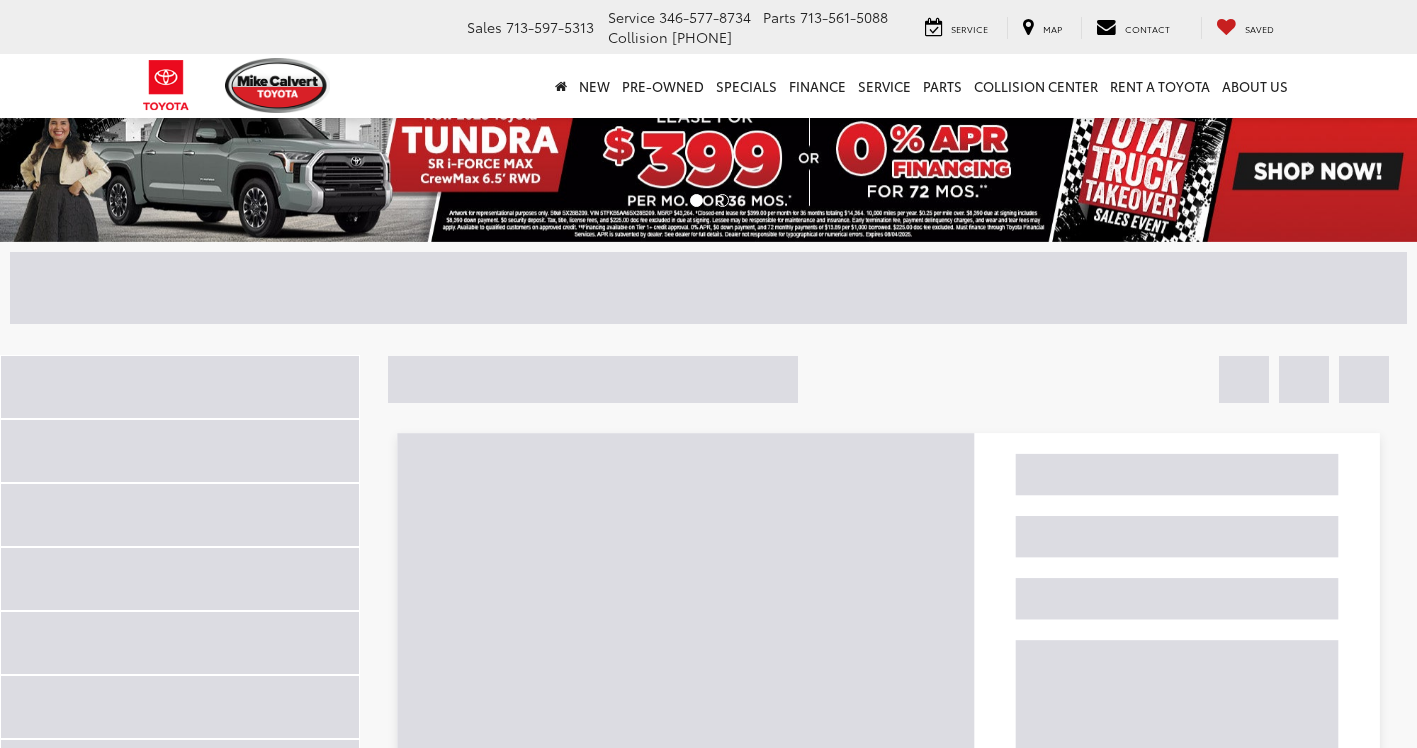 scroll, scrollTop: 0, scrollLeft: 0, axis: both 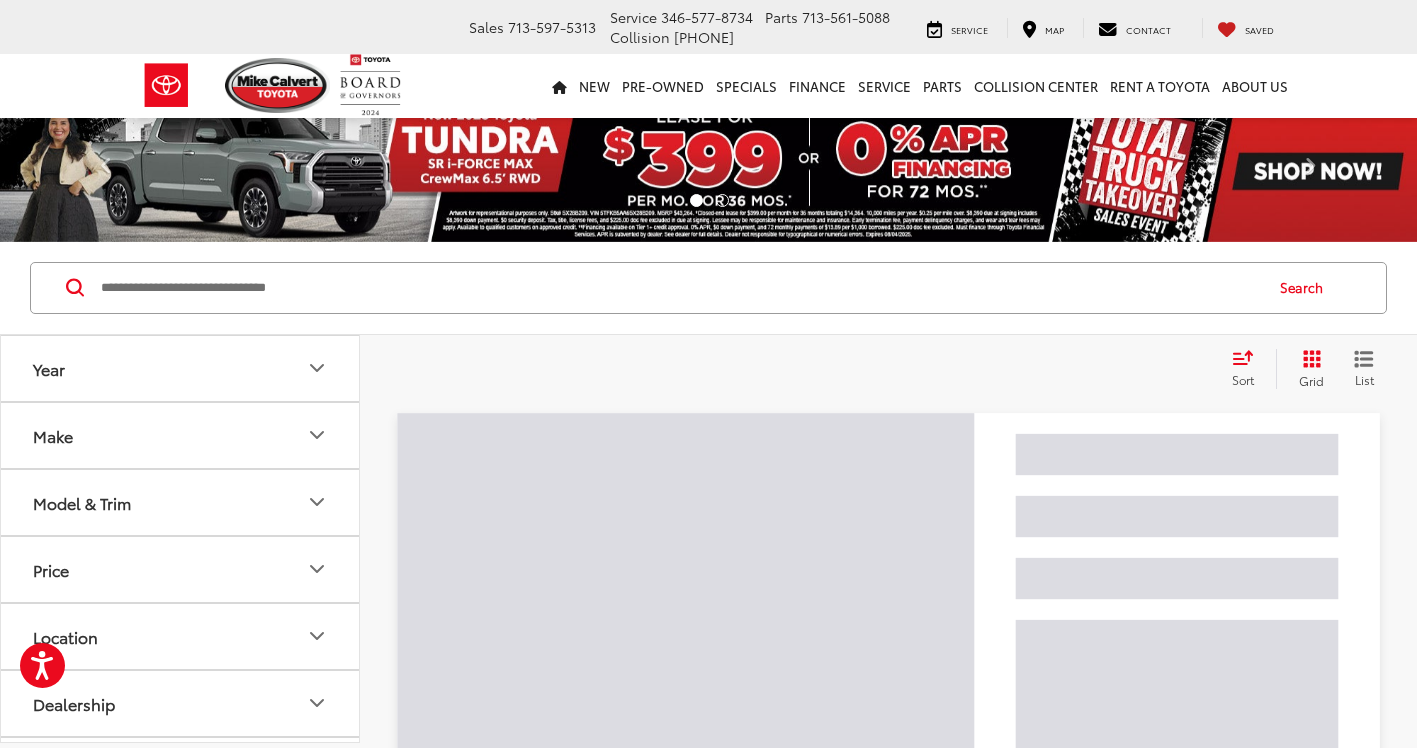 click at bounding box center [680, 288] 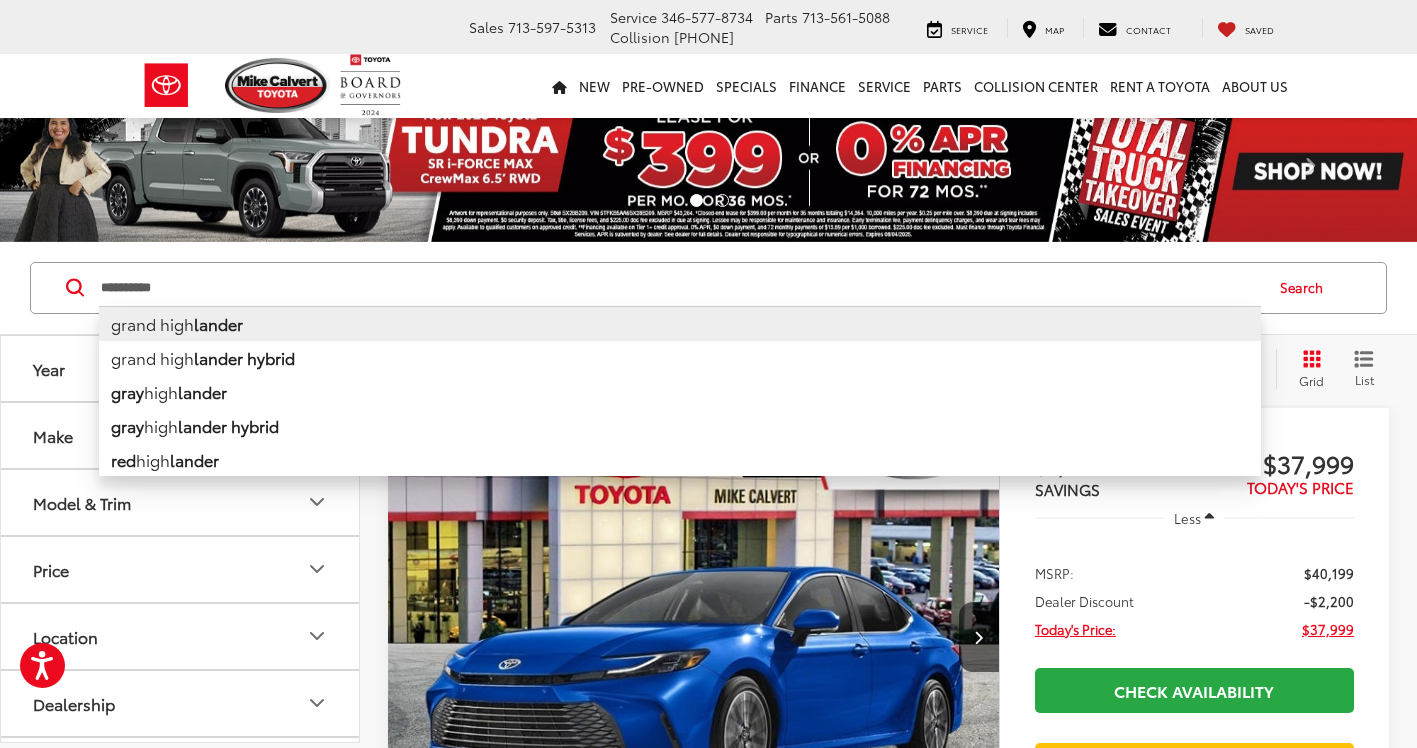 click on "grand high lander" at bounding box center [680, 323] 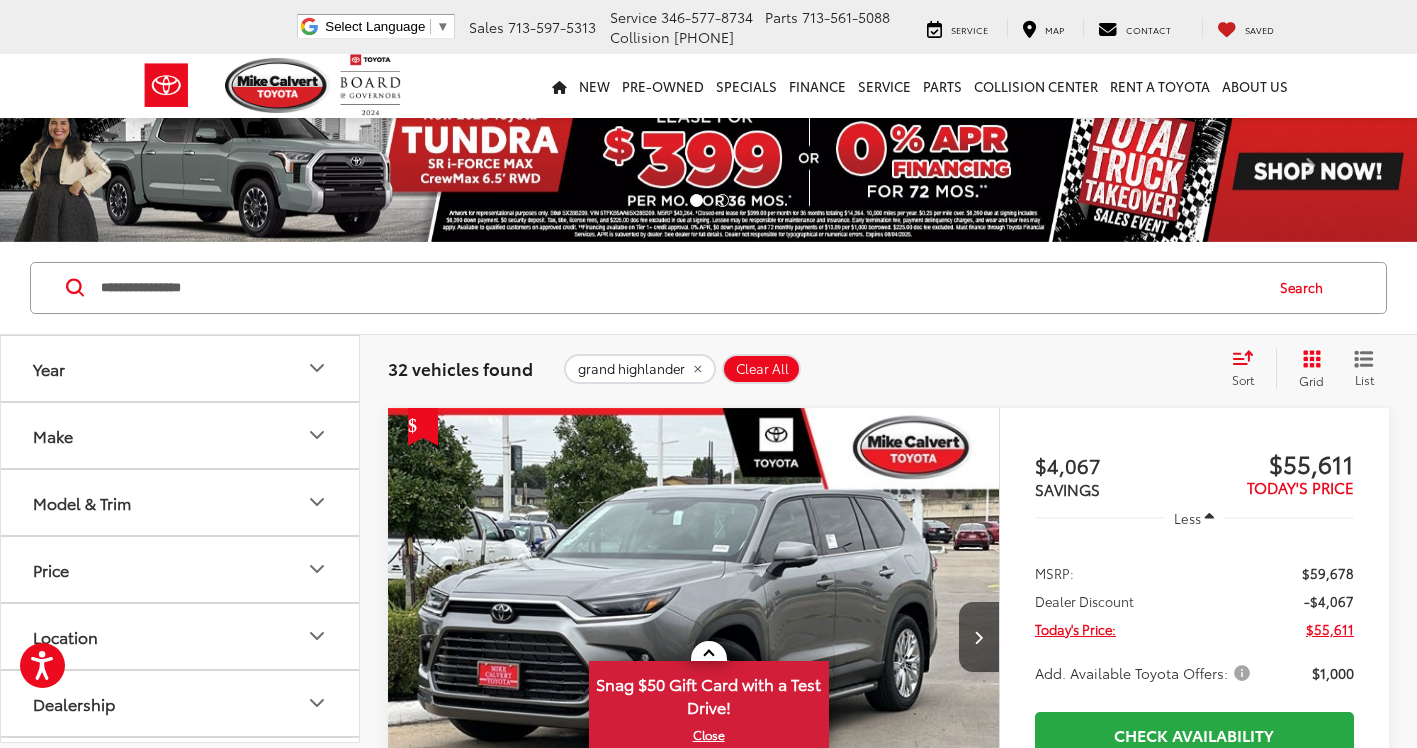 scroll, scrollTop: 0, scrollLeft: 0, axis: both 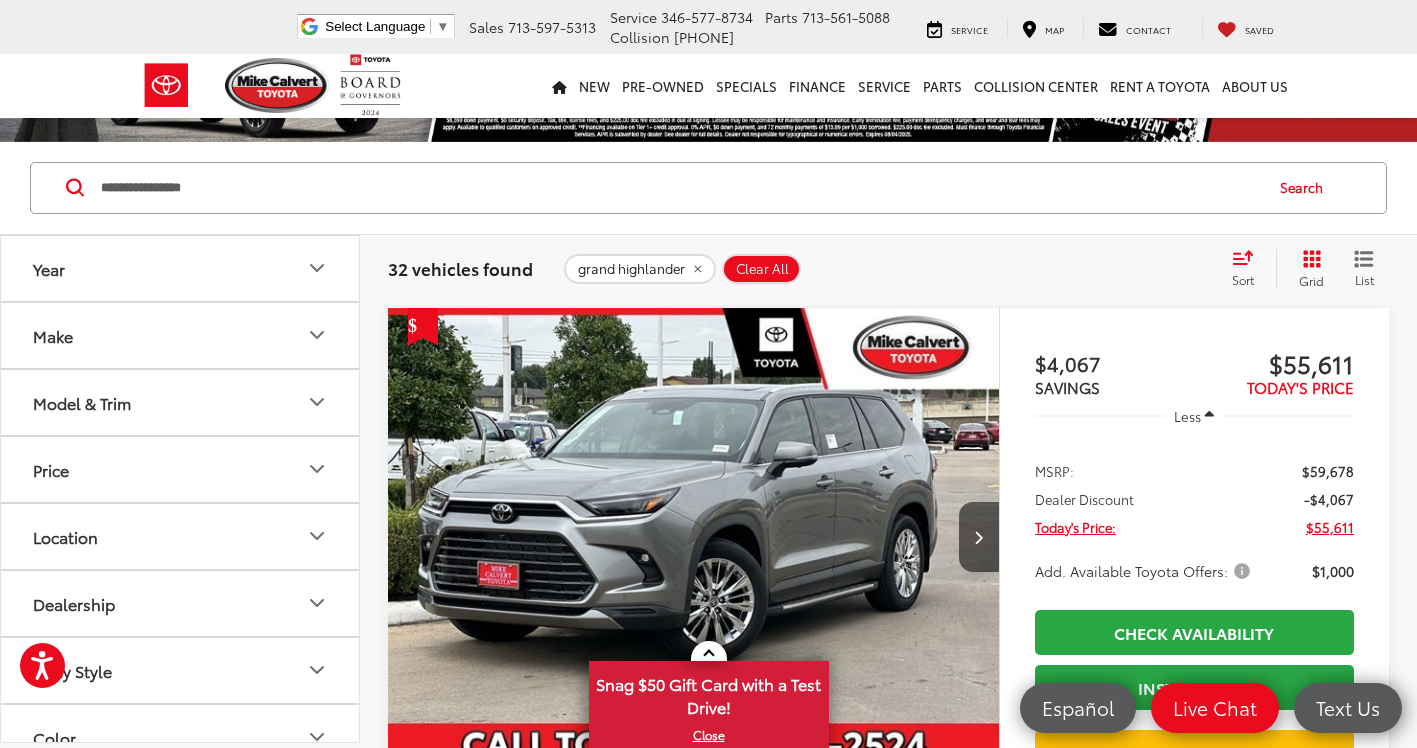 click 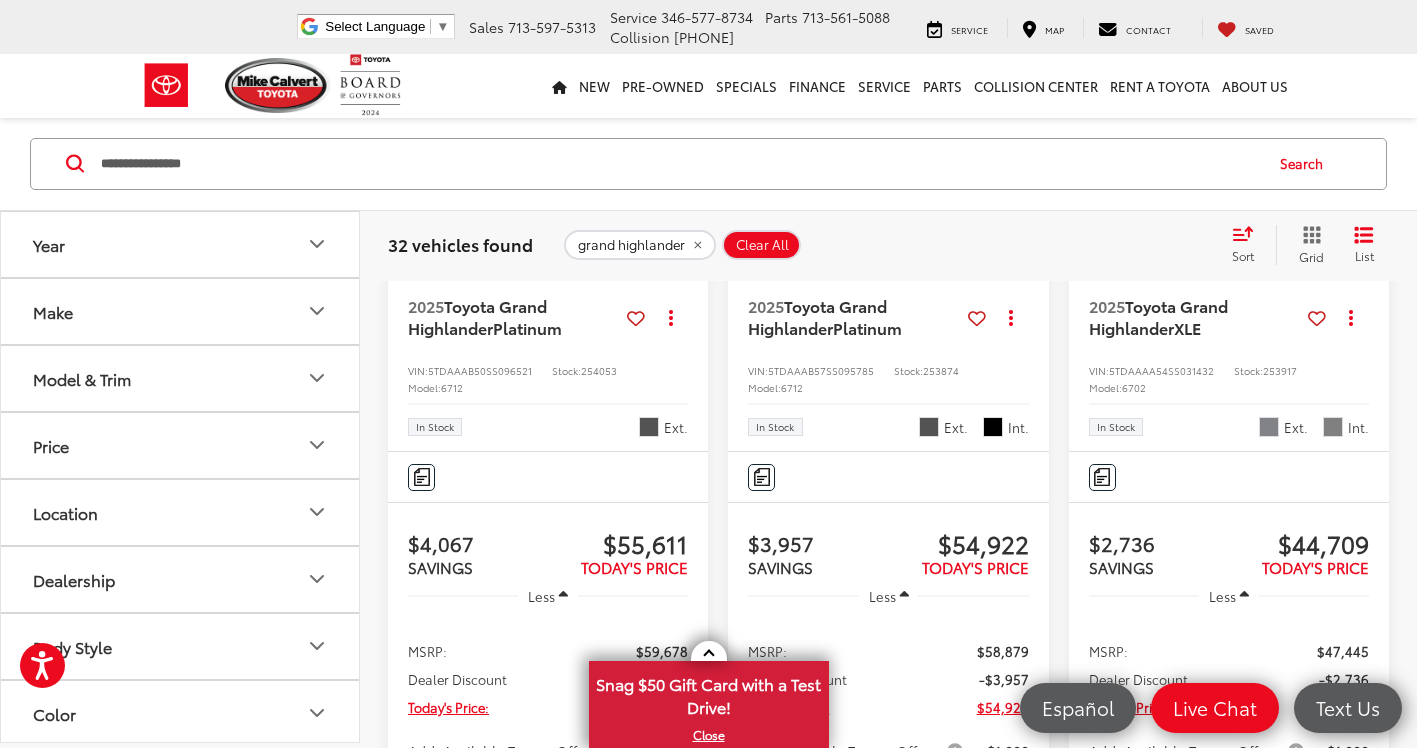 scroll, scrollTop: 1700, scrollLeft: 0, axis: vertical 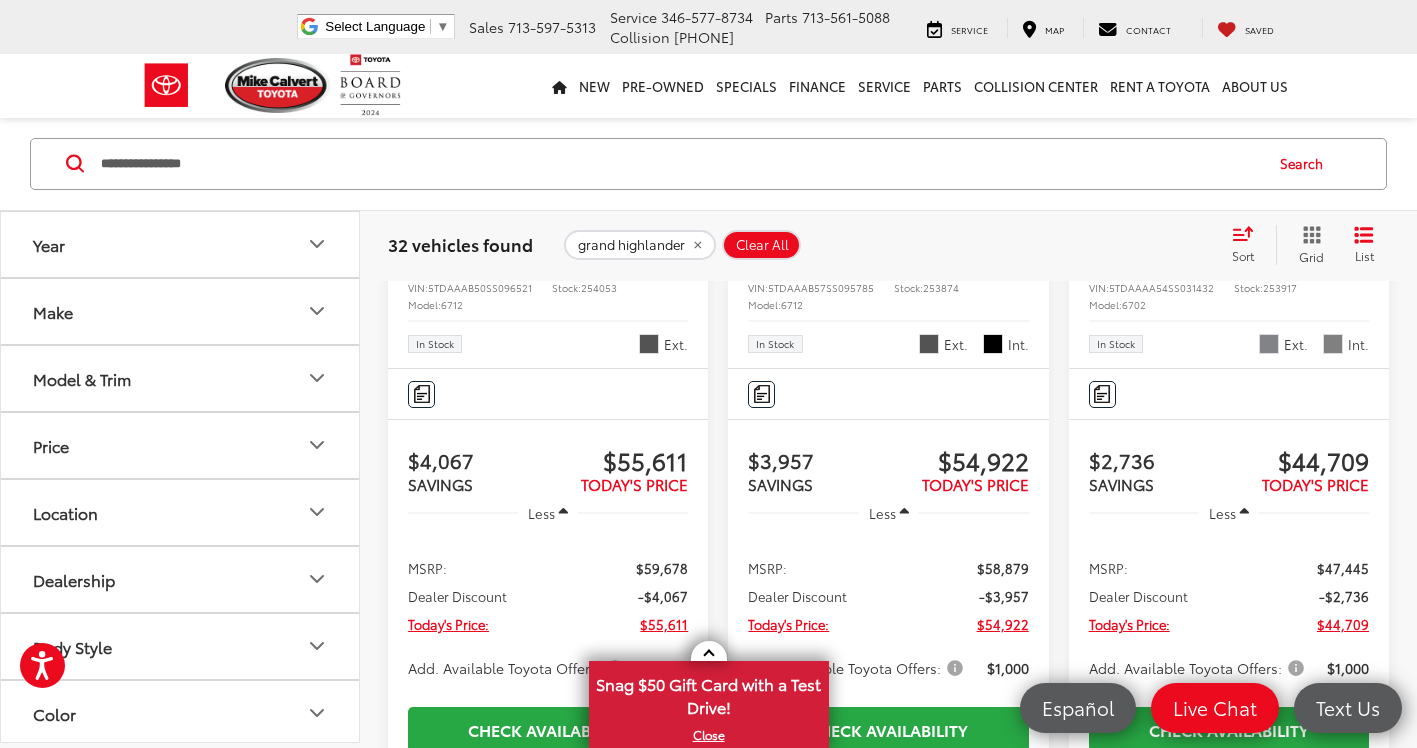 click on "253917" at bounding box center [1280, 287] 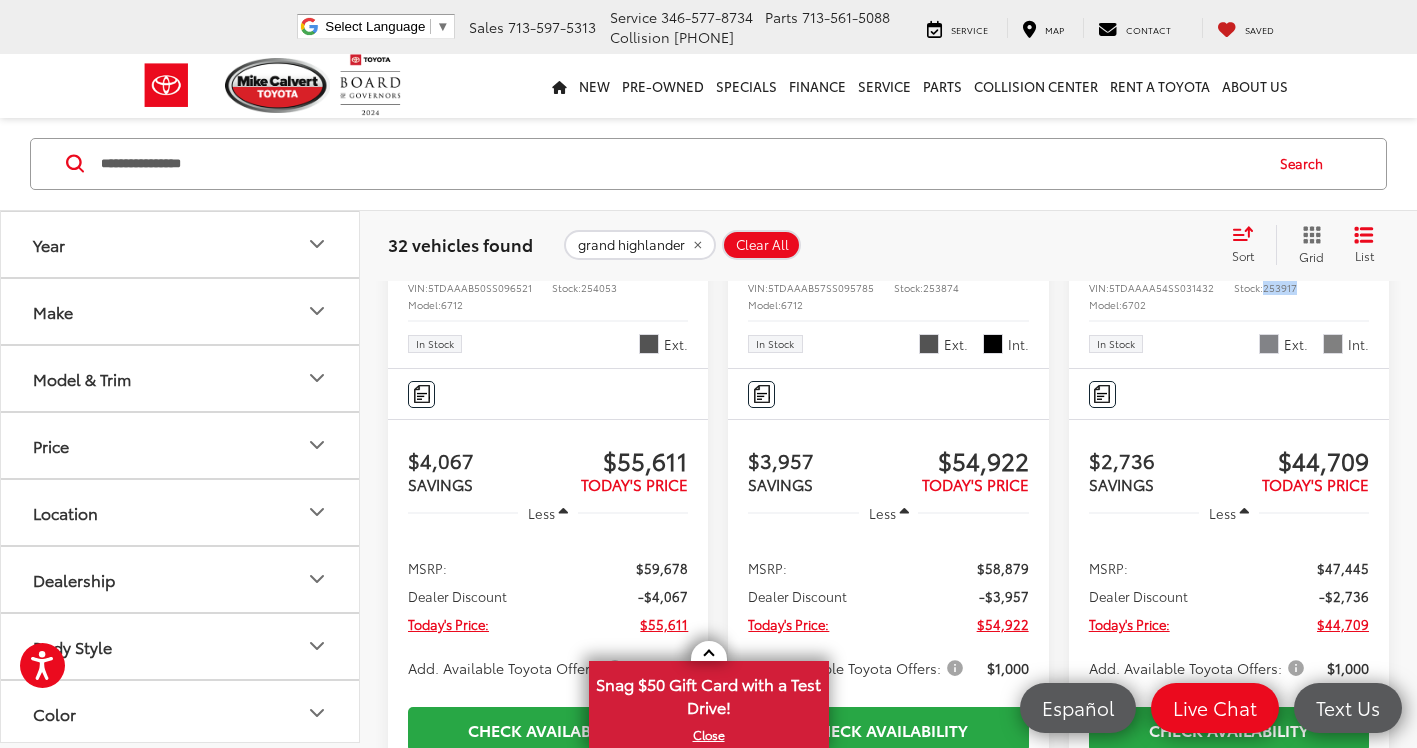 click on "253917" at bounding box center (1280, 287) 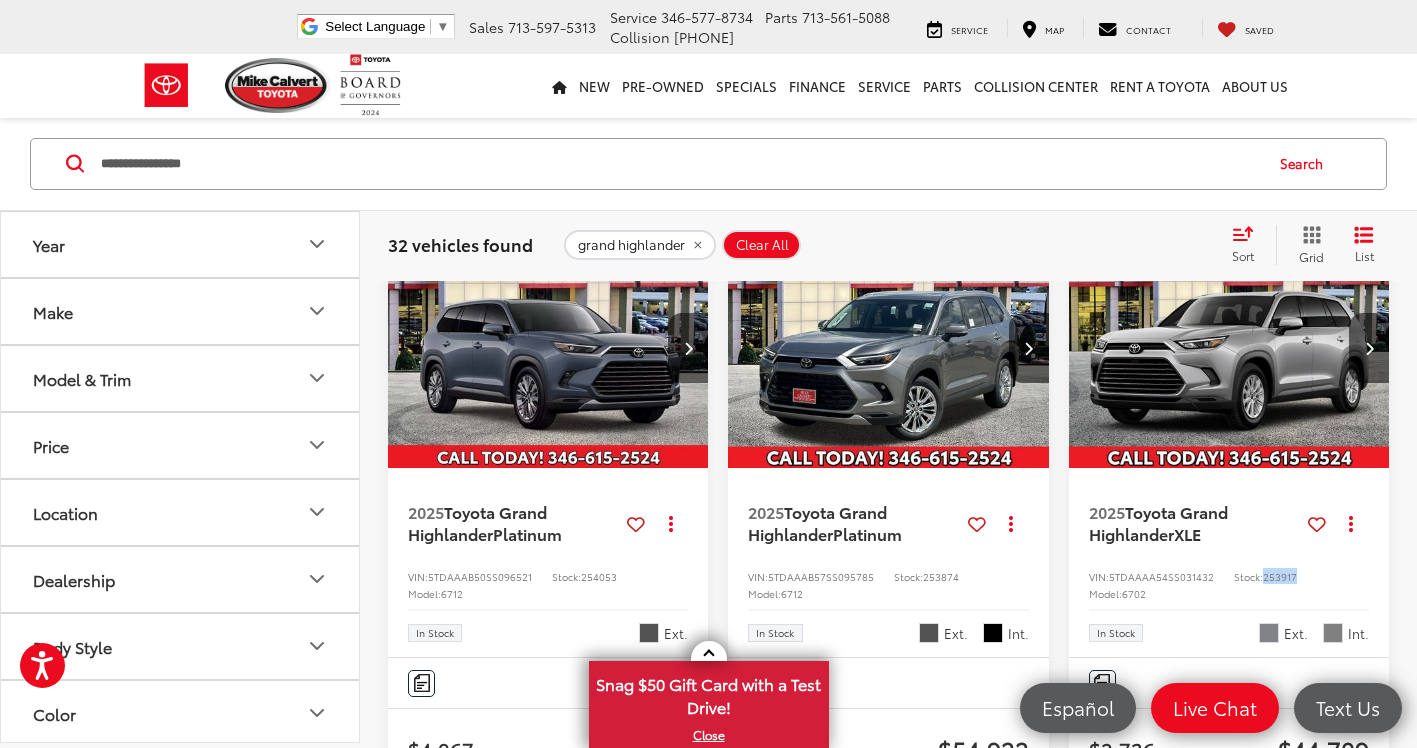 scroll, scrollTop: 1400, scrollLeft: 0, axis: vertical 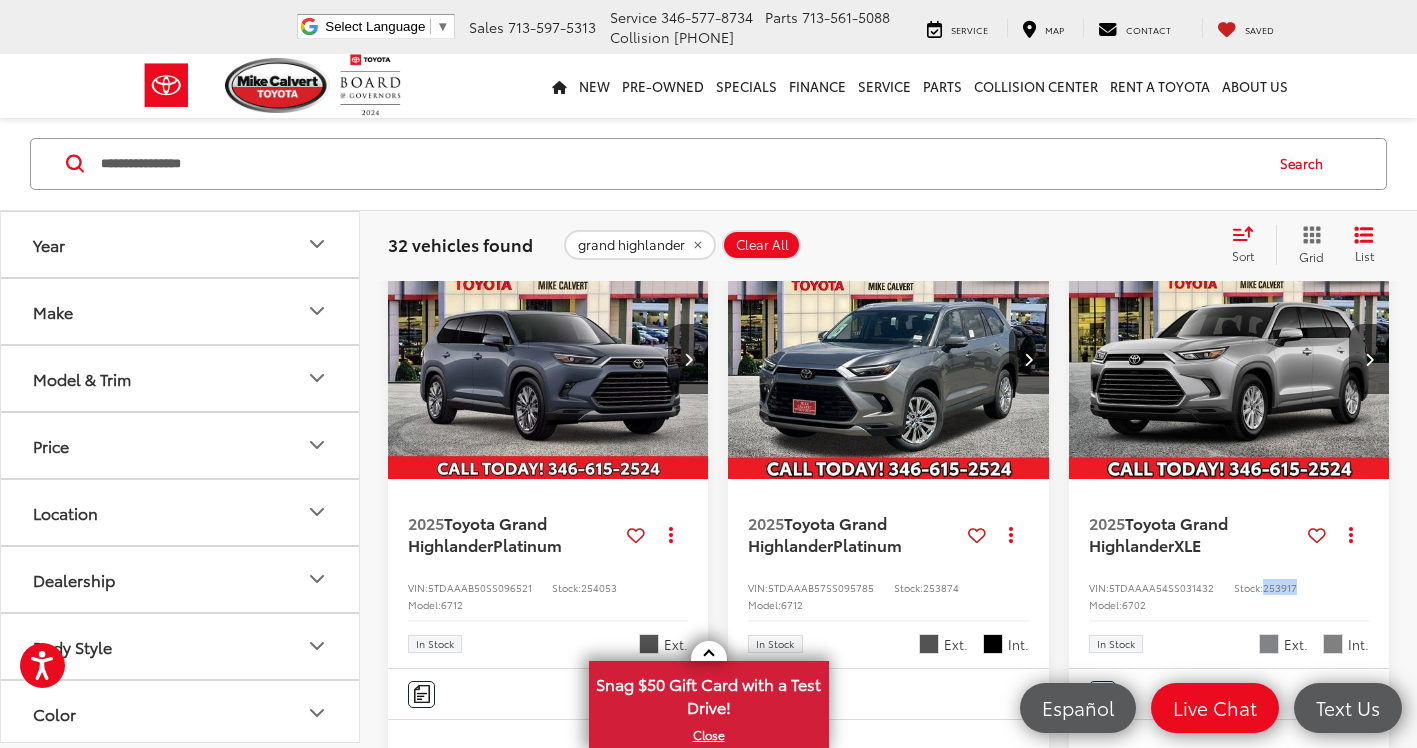 click on "Sort" at bounding box center (1243, 255) 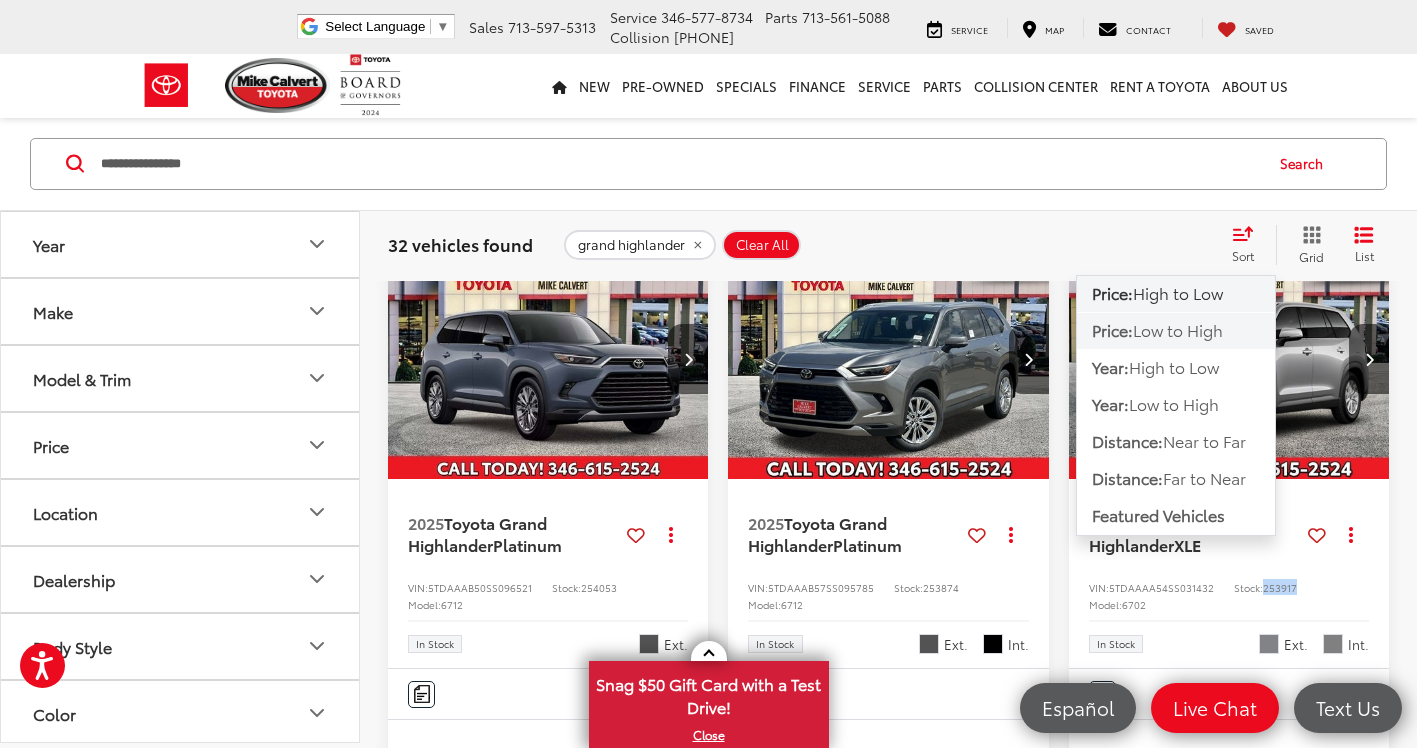 click on "Low to High" at bounding box center [1178, 330] 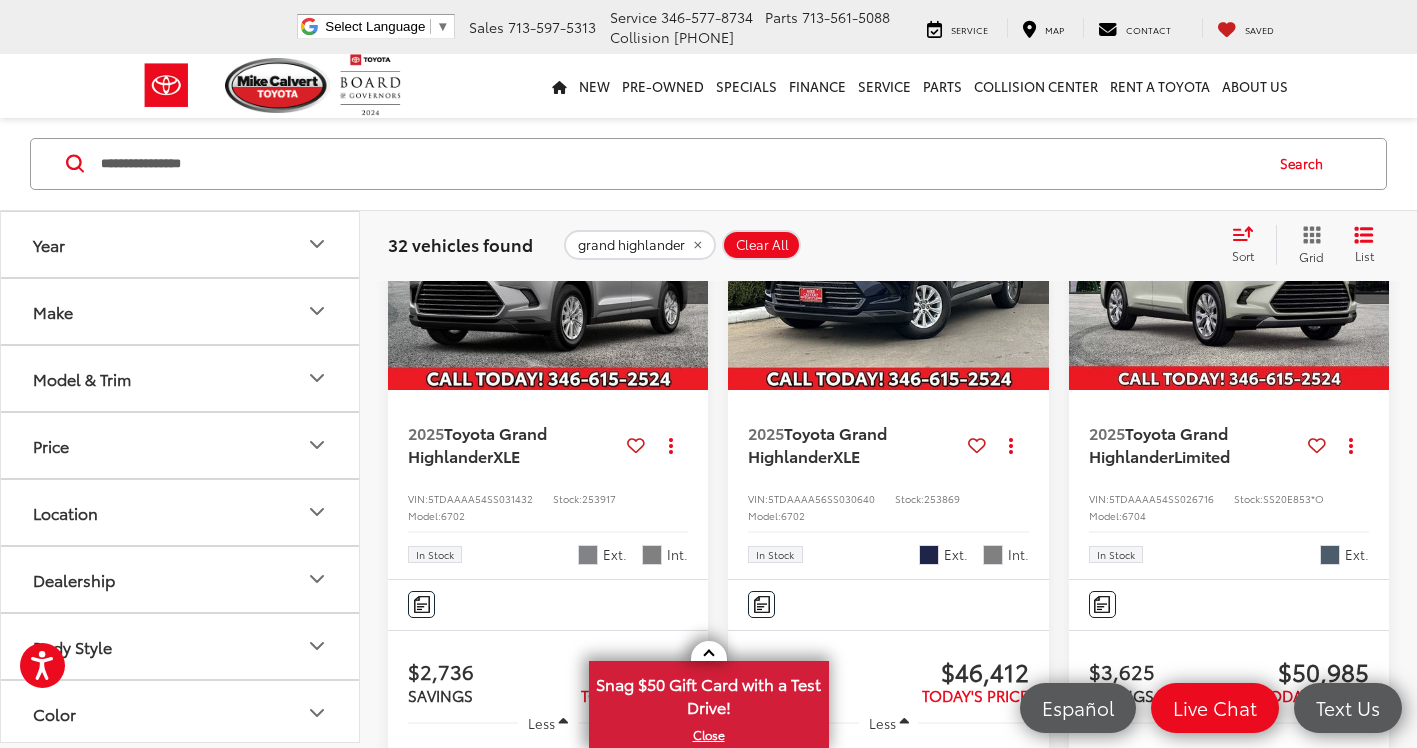 scroll, scrollTop: 224, scrollLeft: 0, axis: vertical 